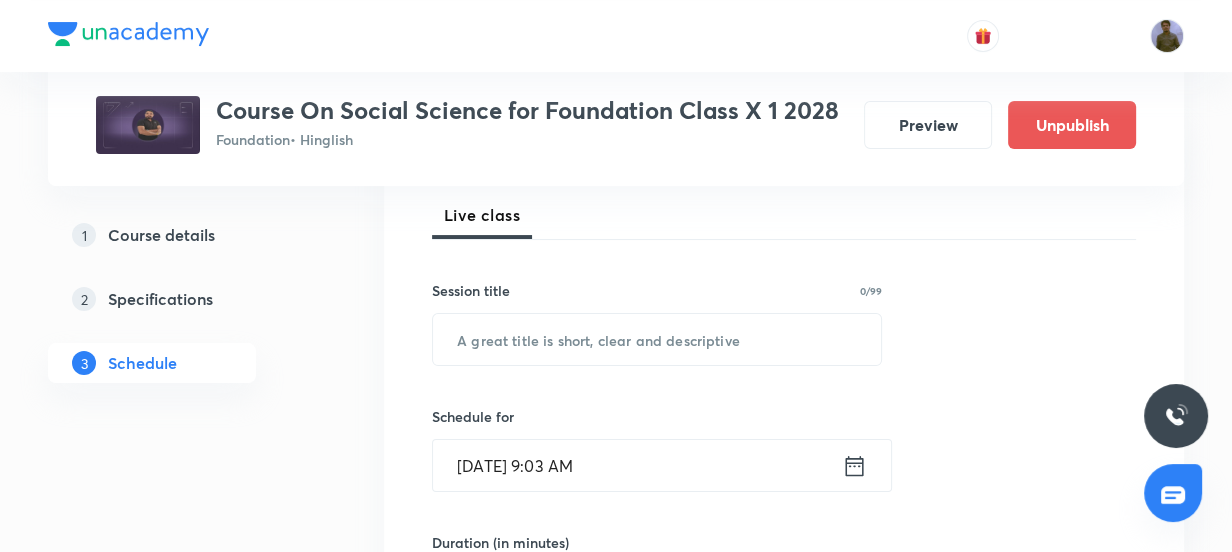 scroll, scrollTop: 287, scrollLeft: 0, axis: vertical 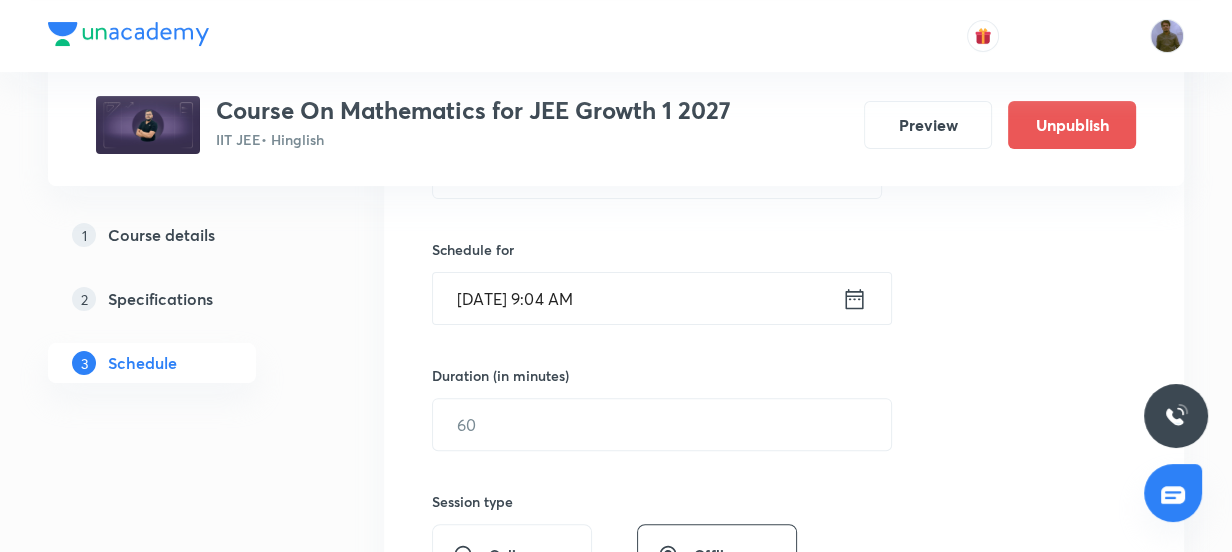 click 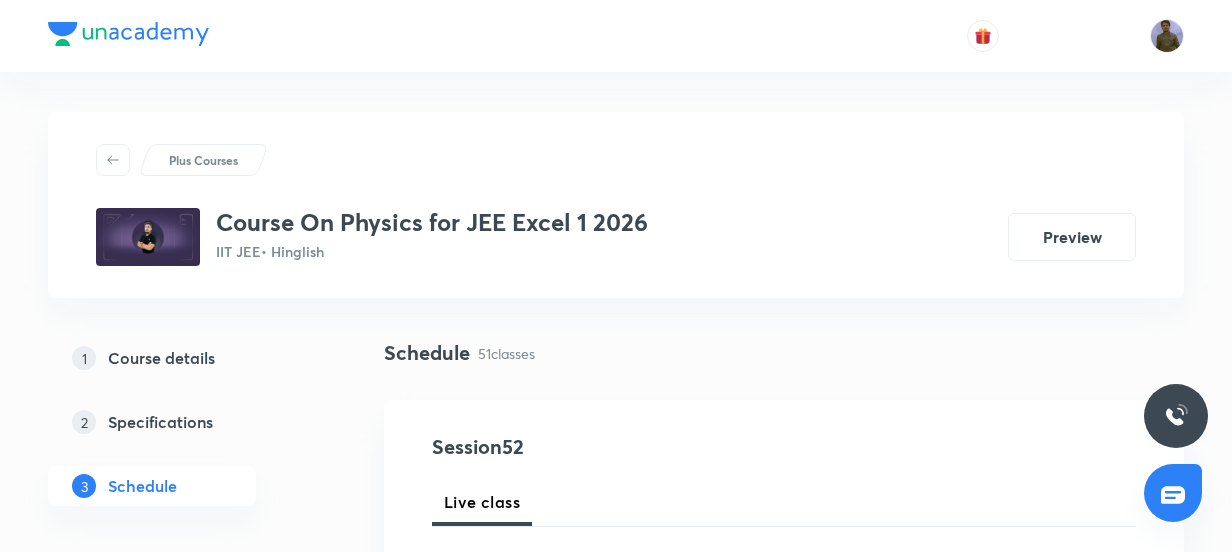 scroll, scrollTop: 3636, scrollLeft: 0, axis: vertical 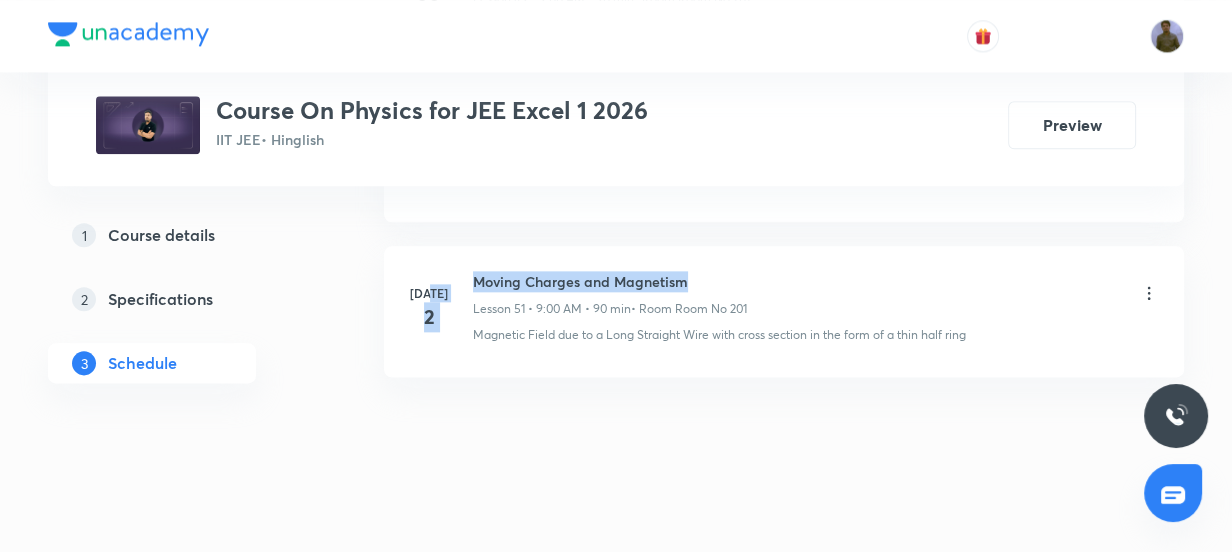 drag, startPoint x: 699, startPoint y: 261, endPoint x: 464, endPoint y: 262, distance: 235.00212 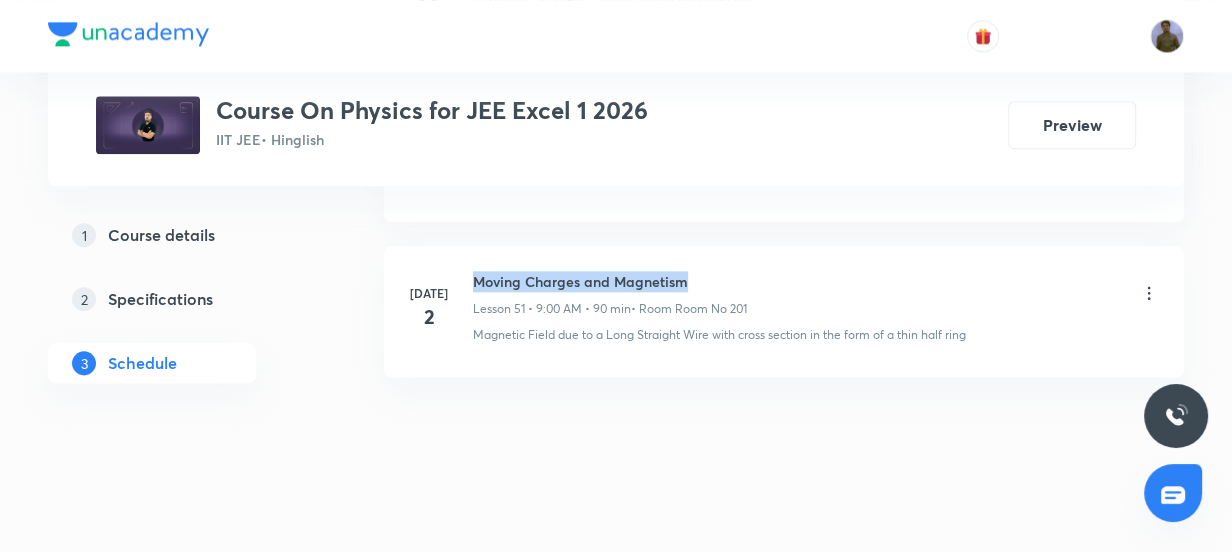 drag, startPoint x: 708, startPoint y: 261, endPoint x: 474, endPoint y: 258, distance: 234.01923 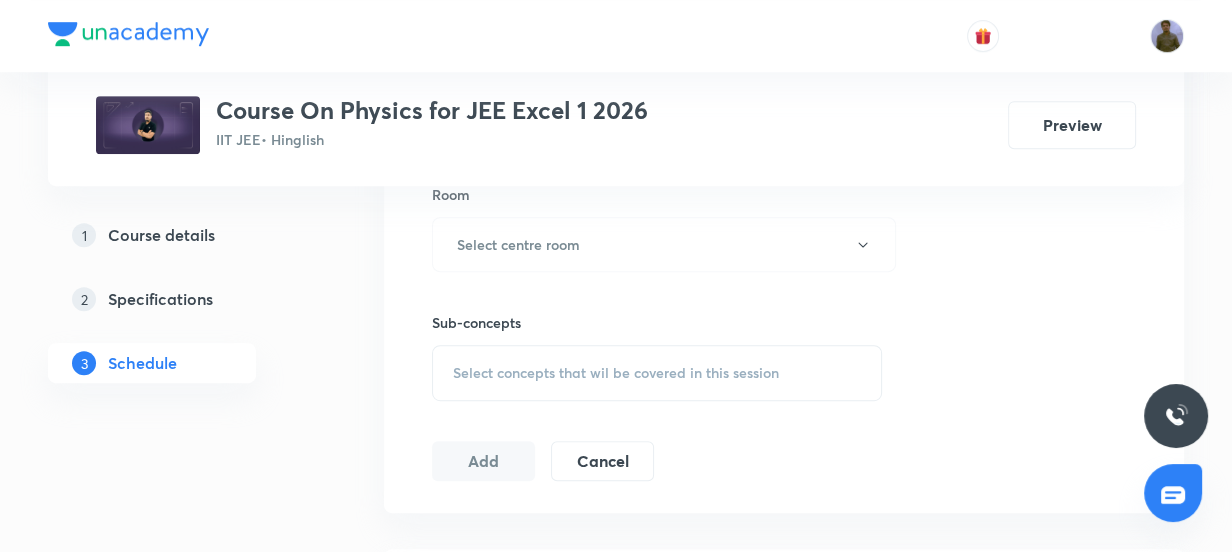 scroll, scrollTop: 852, scrollLeft: 0, axis: vertical 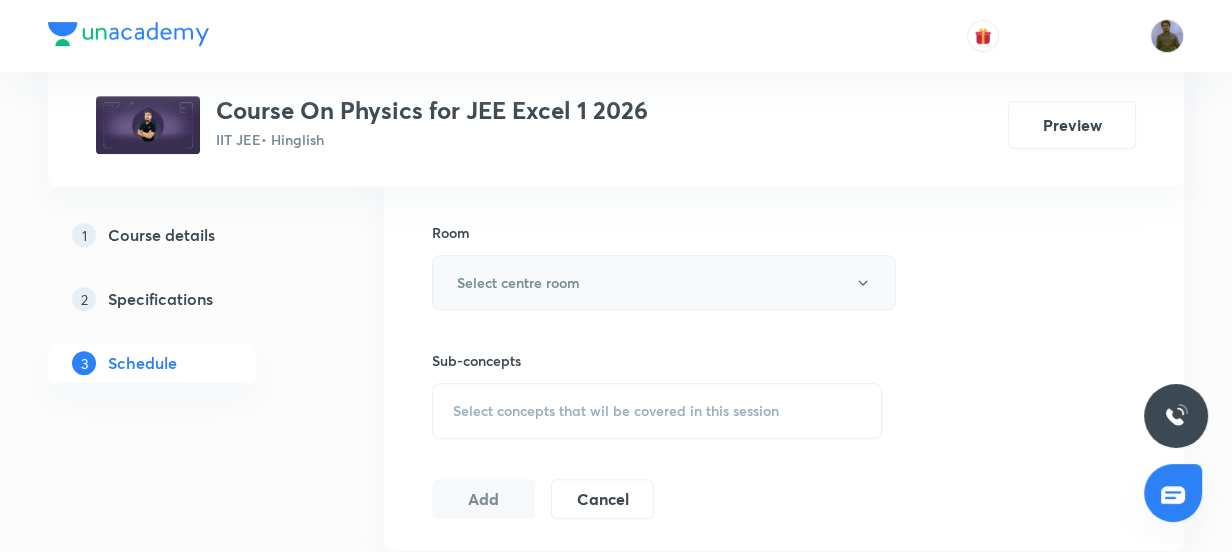 click on "Select centre room" at bounding box center [664, 282] 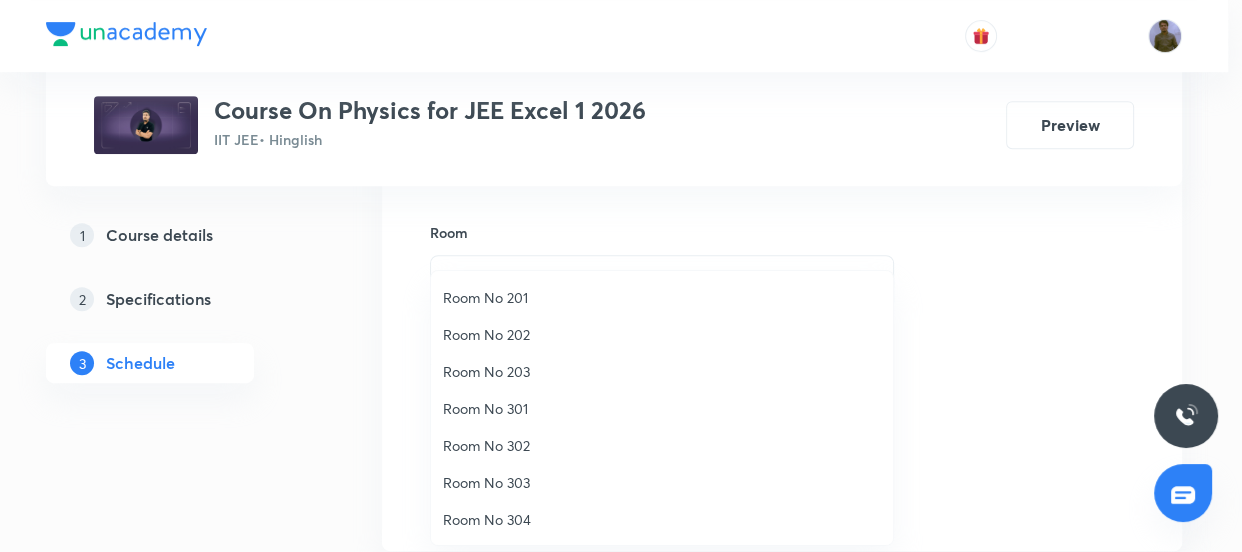 click on "Room No 201" at bounding box center [662, 297] 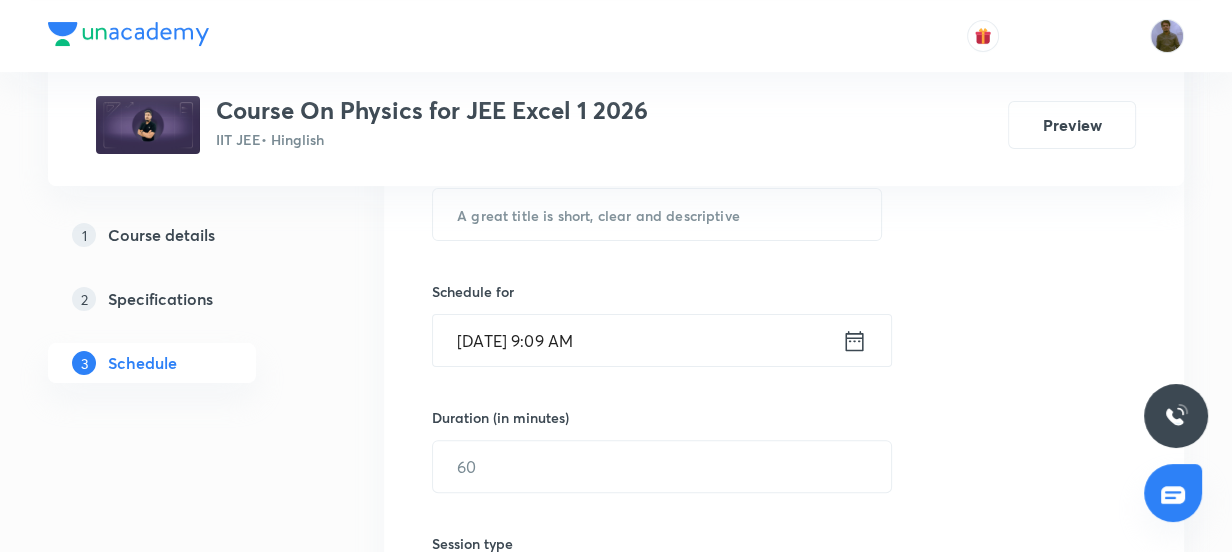 scroll, scrollTop: 398, scrollLeft: 0, axis: vertical 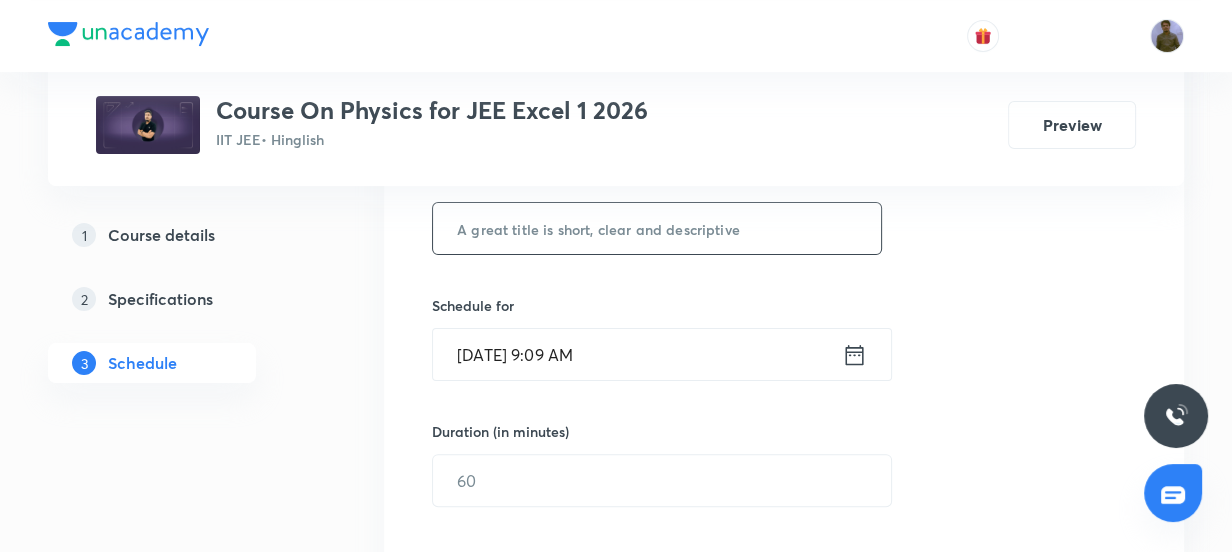 click at bounding box center [657, 228] 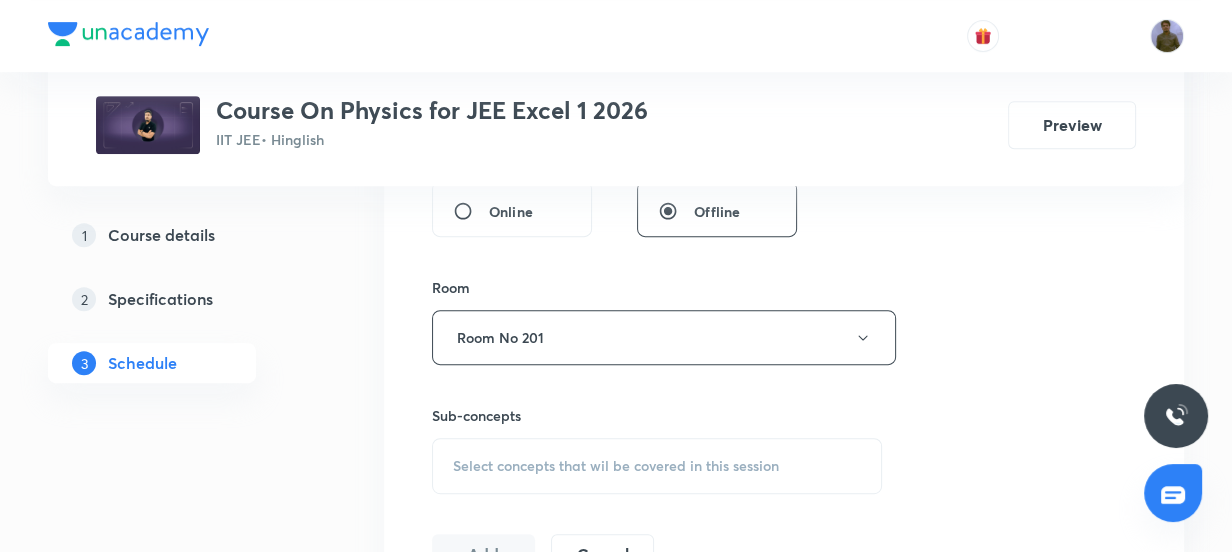 scroll, scrollTop: 909, scrollLeft: 0, axis: vertical 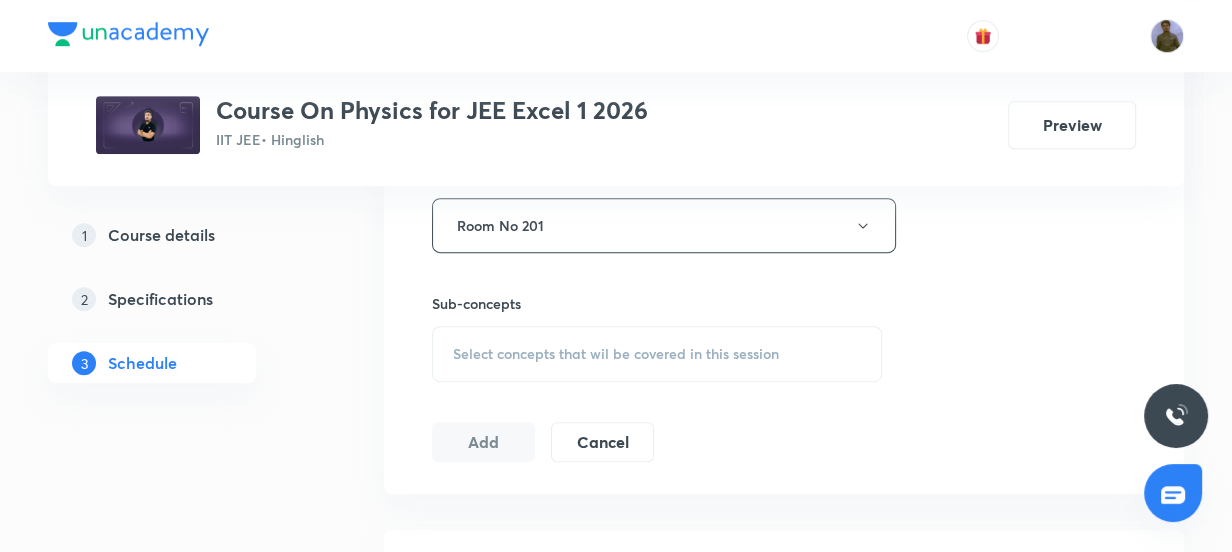type on "Moving Charges and Magnetism" 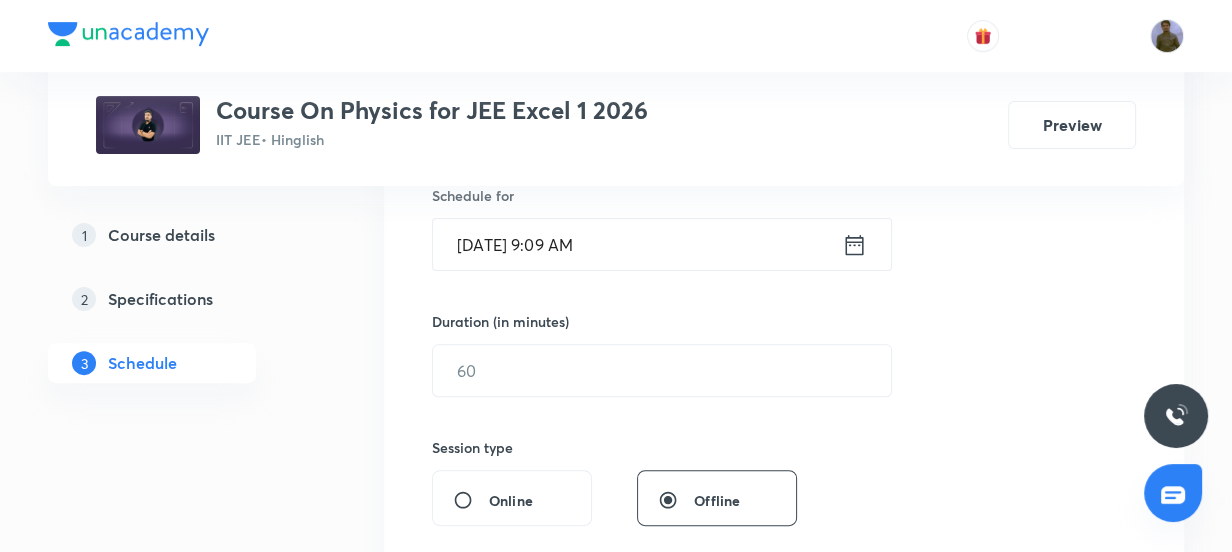 scroll, scrollTop: 502, scrollLeft: 0, axis: vertical 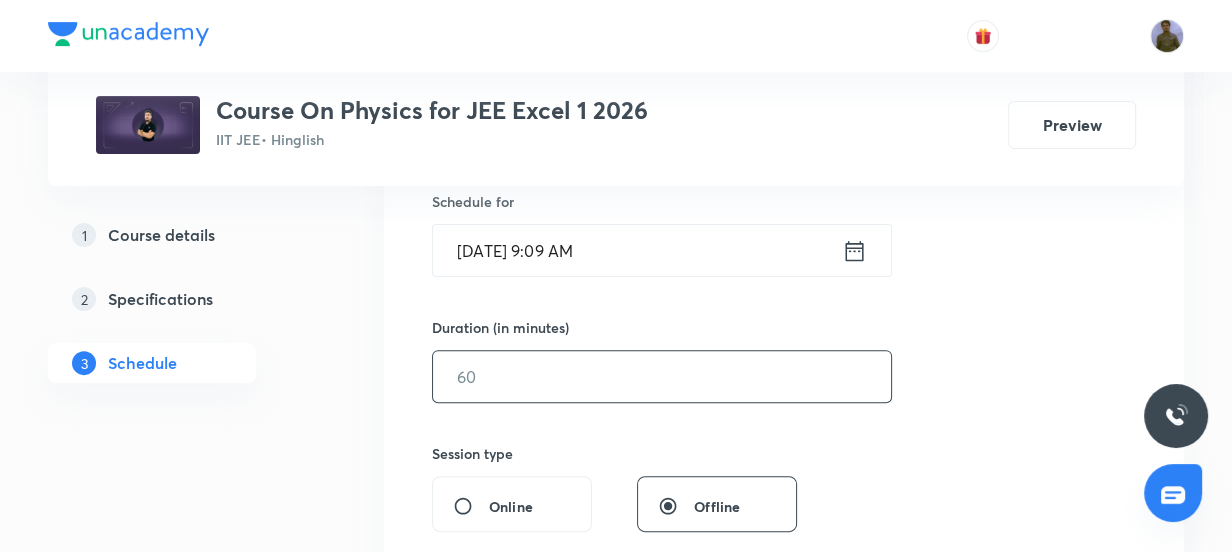 click at bounding box center [662, 376] 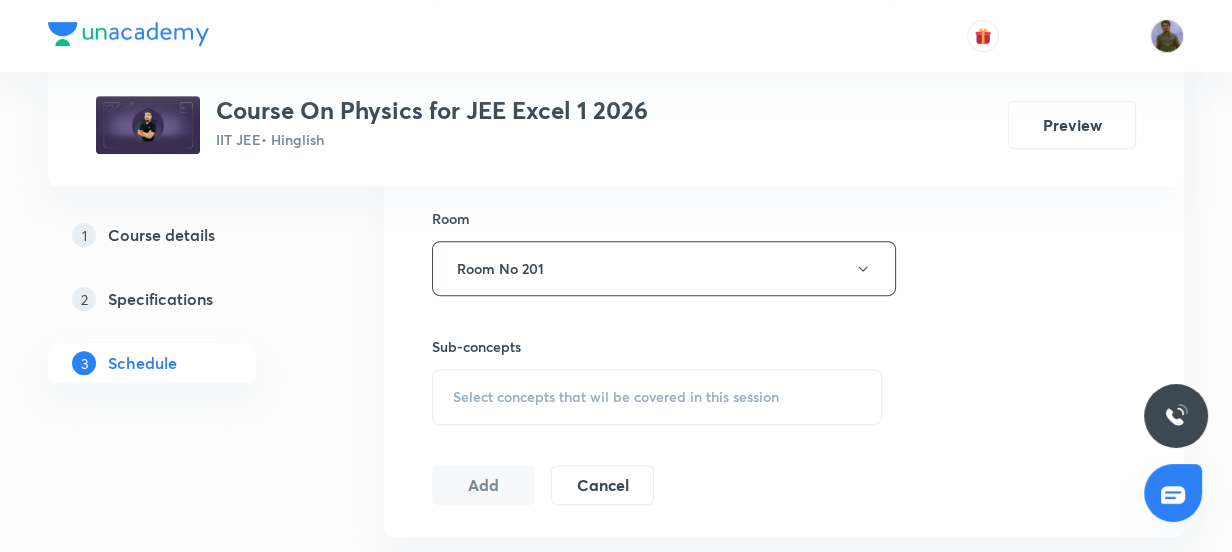 scroll, scrollTop: 957, scrollLeft: 0, axis: vertical 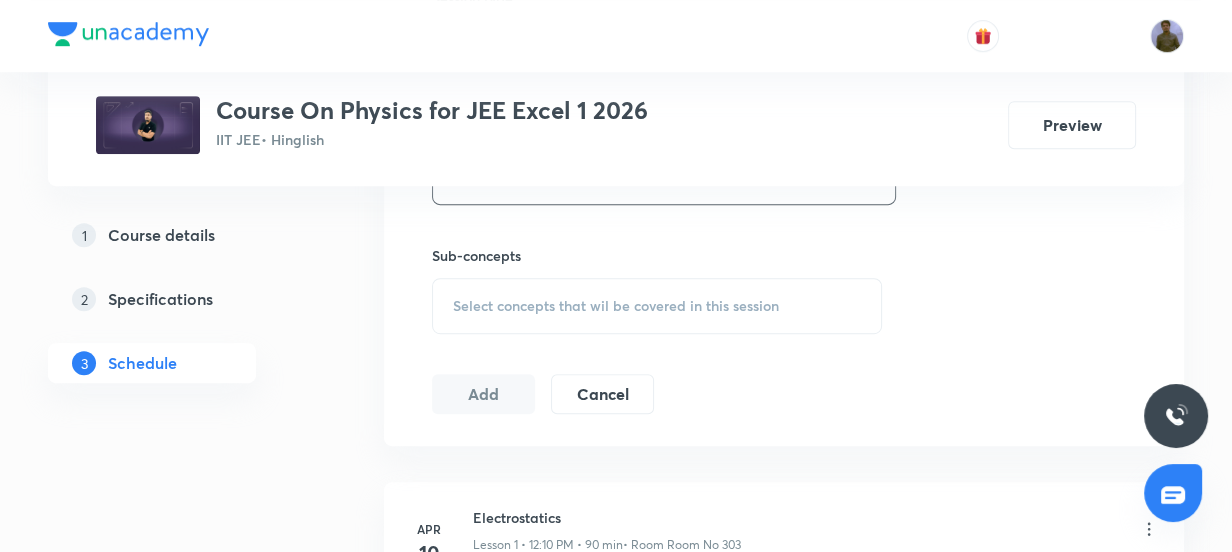 type on "75" 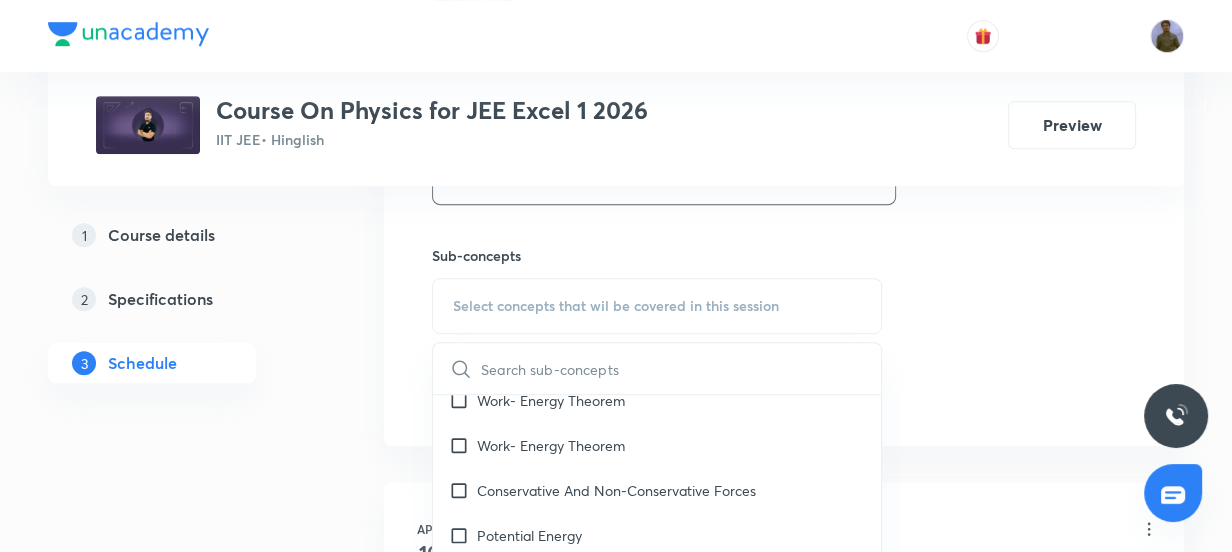 scroll, scrollTop: 5272, scrollLeft: 0, axis: vertical 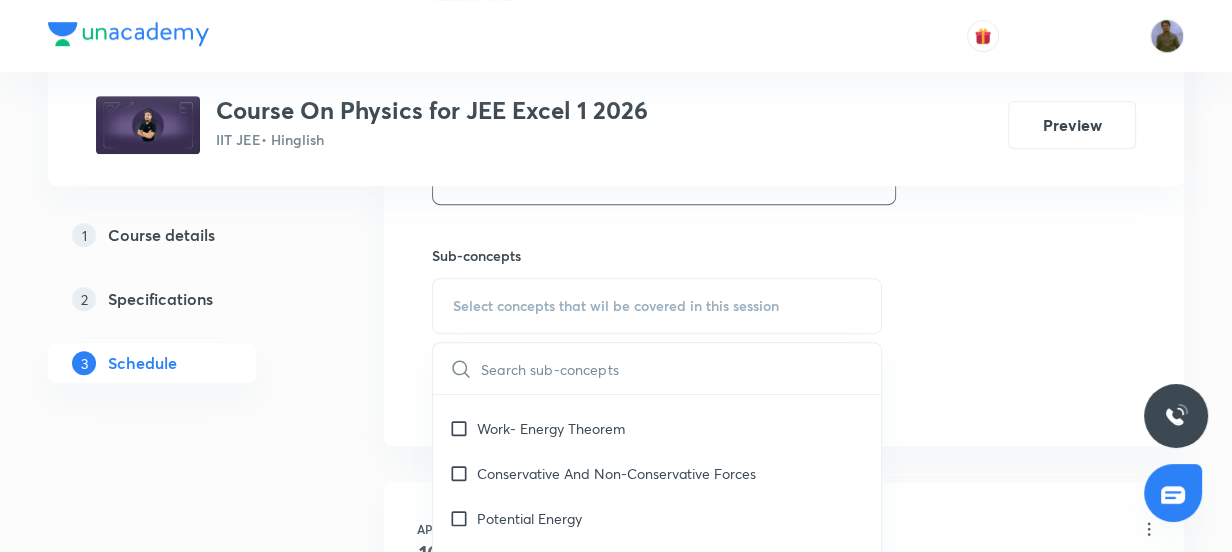 click at bounding box center [681, 368] 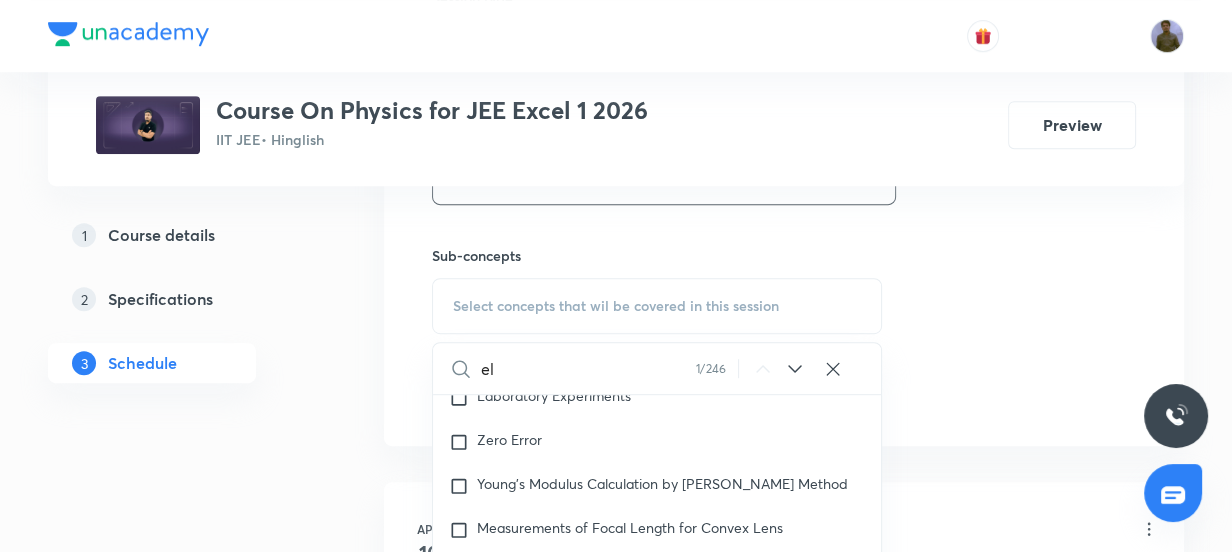 scroll, scrollTop: 0, scrollLeft: 0, axis: both 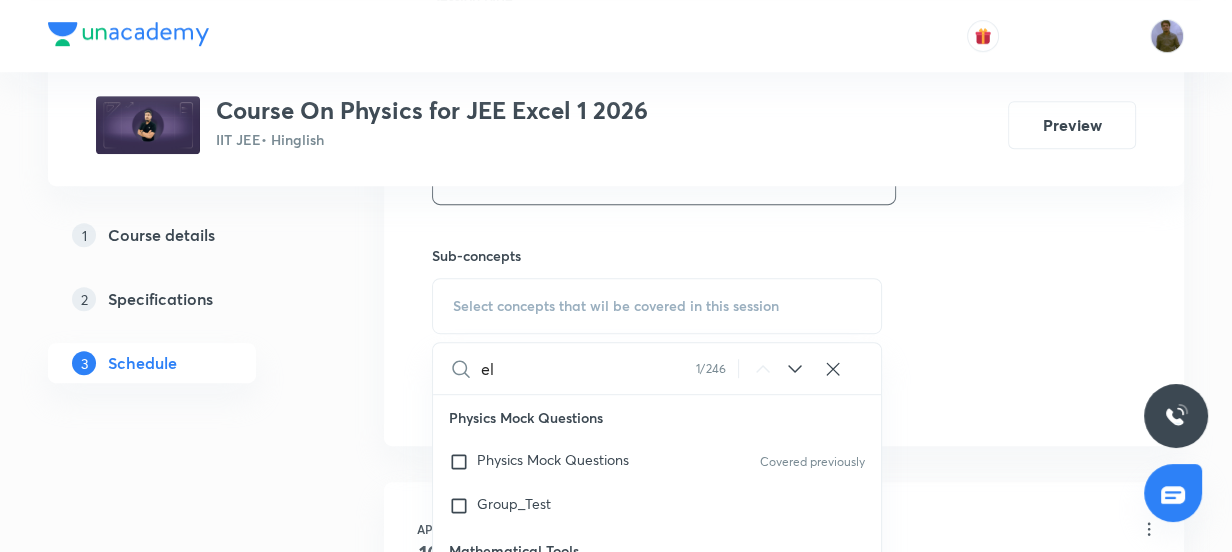 type on "e" 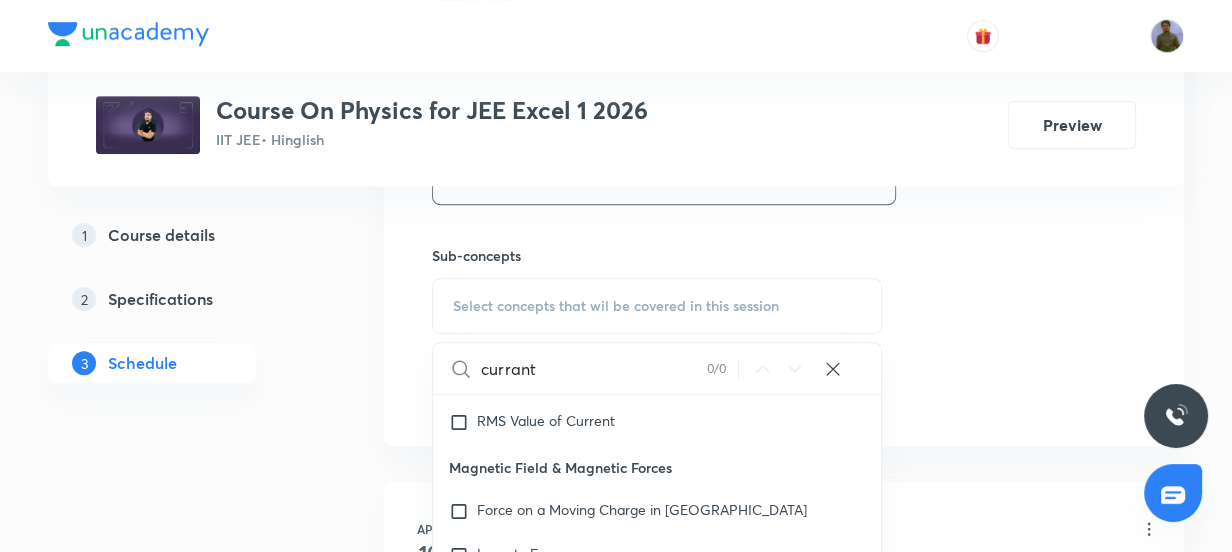 scroll, scrollTop: 23809, scrollLeft: 0, axis: vertical 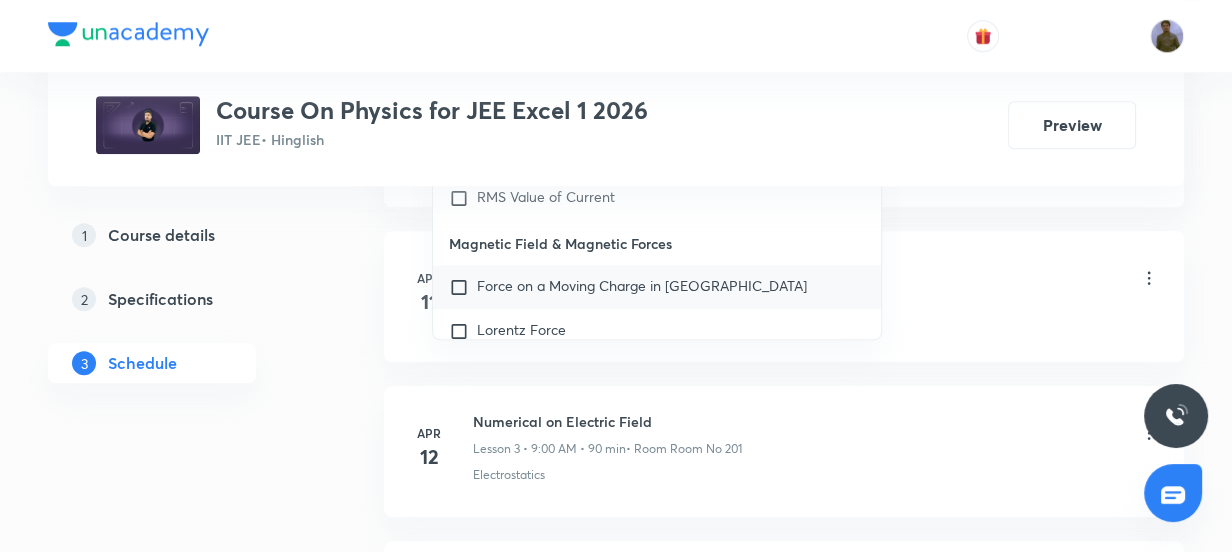 type on "currant" 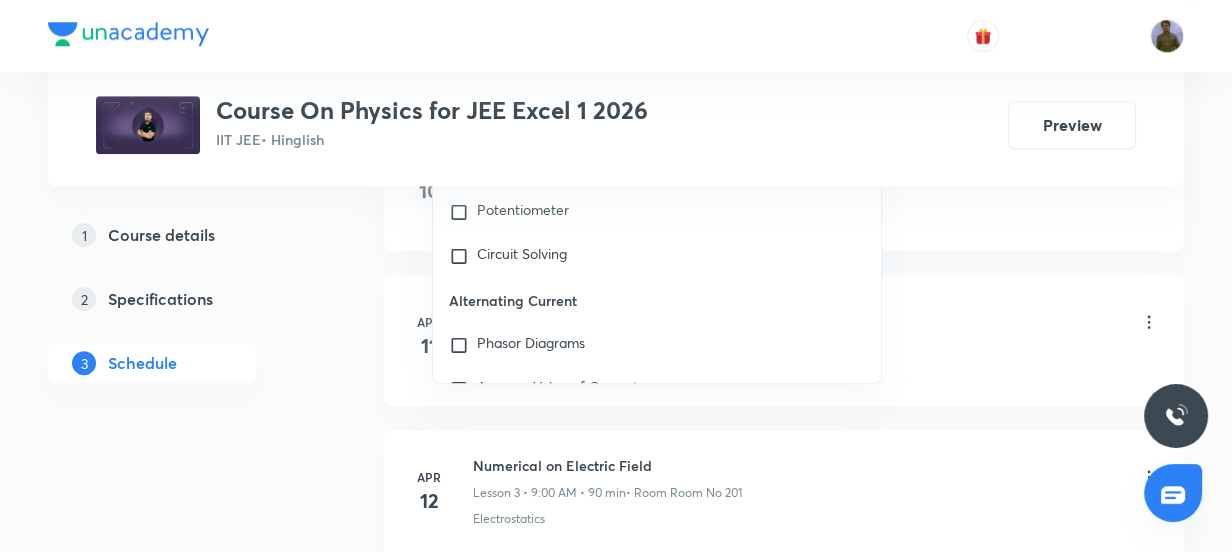 scroll, scrollTop: 22718, scrollLeft: 0, axis: vertical 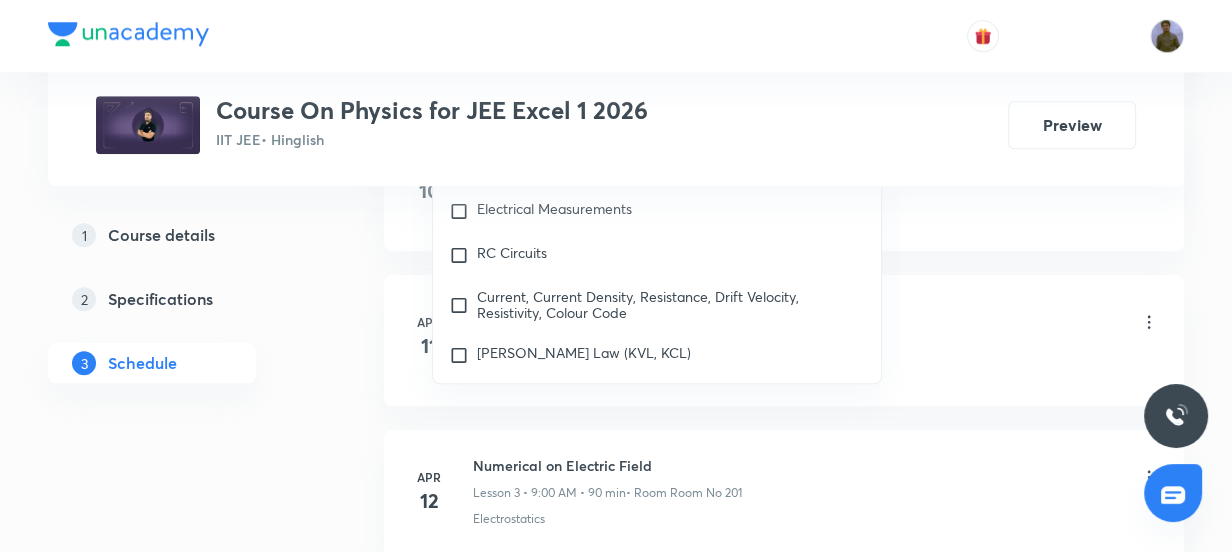 click on "Electric Field Due to Line Charge Lesson 2 • 12:10 PM • 90 min  • Room Room No 201" at bounding box center (816, 323) 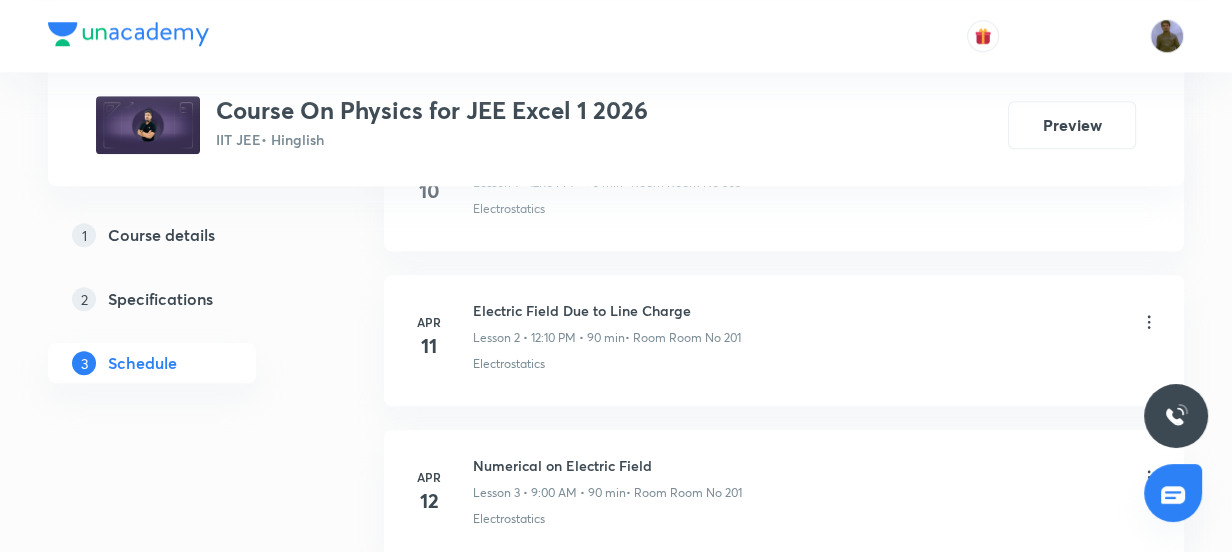 click on "Apr 10 Electrostatics Lesson 1 • 12:10 PM • 90 min  • Room Room No 303 Electrostatics Apr 11 Electric Field Due to Line Charge Lesson 2 • 12:10 PM • 90 min  • Room Room No 201 Electrostatics Apr 12 Numerical on Electric Field Lesson 3 • 9:00 AM • 90 min  • Room Room No 201 Electrostatics Apr 14 Electric Field Due to Ring and Numericals Lesson 4 • 12:10 PM • 90 min  • Room Room No 201 Electrostatics Apr 15 Electrostatics Lesson 5 • 10:35 AM • 90 min  • Room Room No 201 Electrostatics Apr 17 Electrostatics Lesson 6 • 12:10 PM • 90 min  • Room Room No 201 Electrostatics Apr 18 Electrostatics Lesson 7 • 9:00 AM • 90 min  • Room Room No 201 Electrostatics Apr 23 Electrostatics Lesson 8 • 9:00 AM • 90 min  • Room Room No 201 Coulomb's Law Apr 24 Electrostatics Lesson 9 • 10:35 AM • 90 min  • Room Room No 201 Coulomb's Law Apr 25 Electrostatics Lesson 10 • 9:00 AM • 90 min  • Room Room No 201 Coulomb's Law Apr 28 Electrostatics Electrostatics May" at bounding box center (784, 4060) 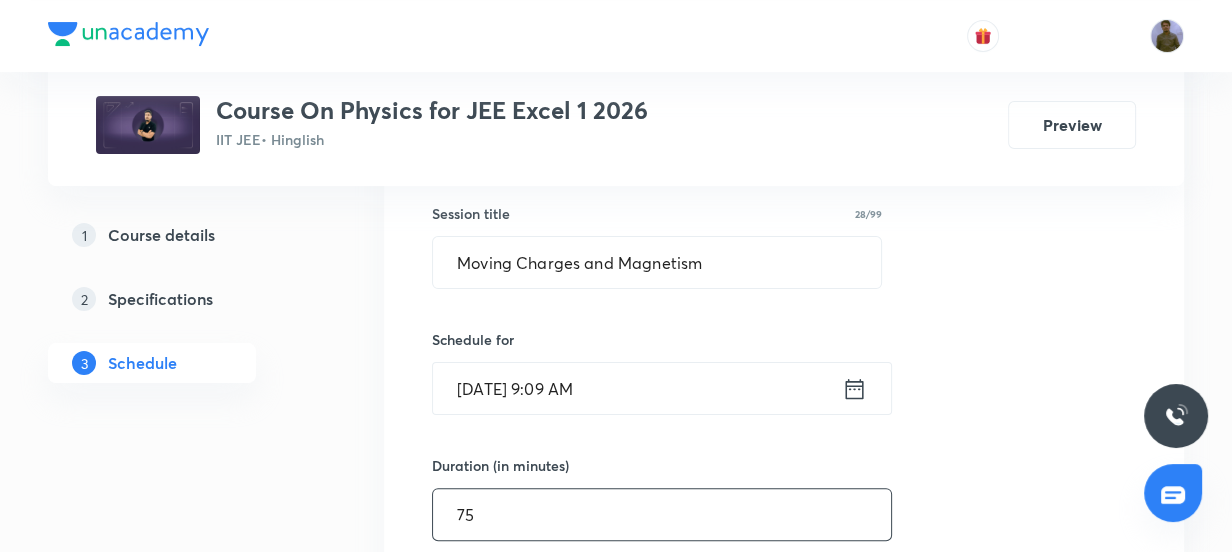 scroll, scrollTop: 363, scrollLeft: 0, axis: vertical 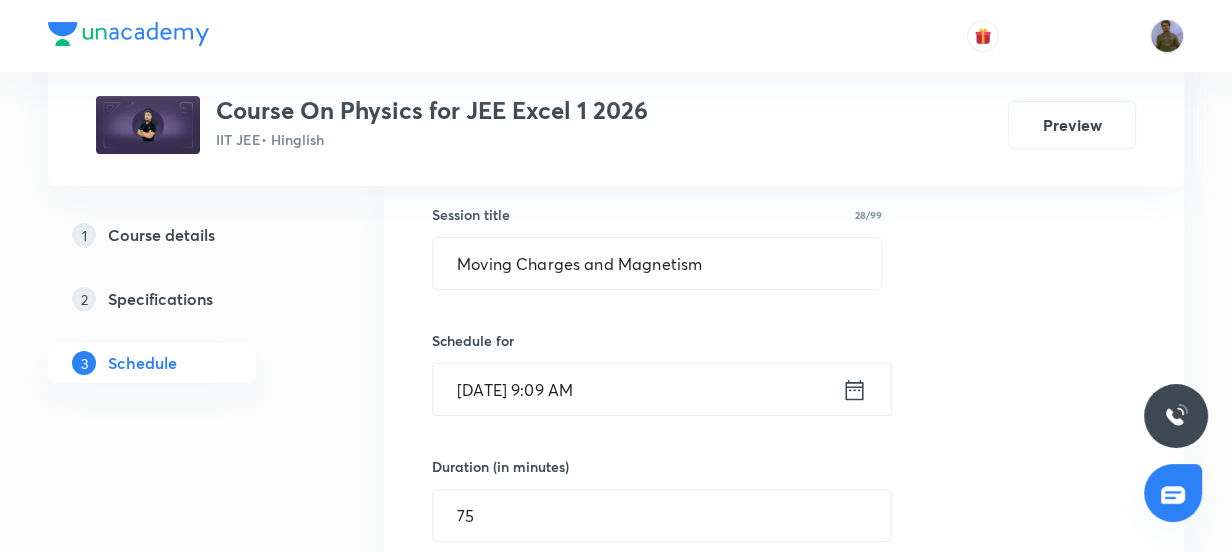 click on "Jul 10, 2025, 9:09 AM" at bounding box center [637, 389] 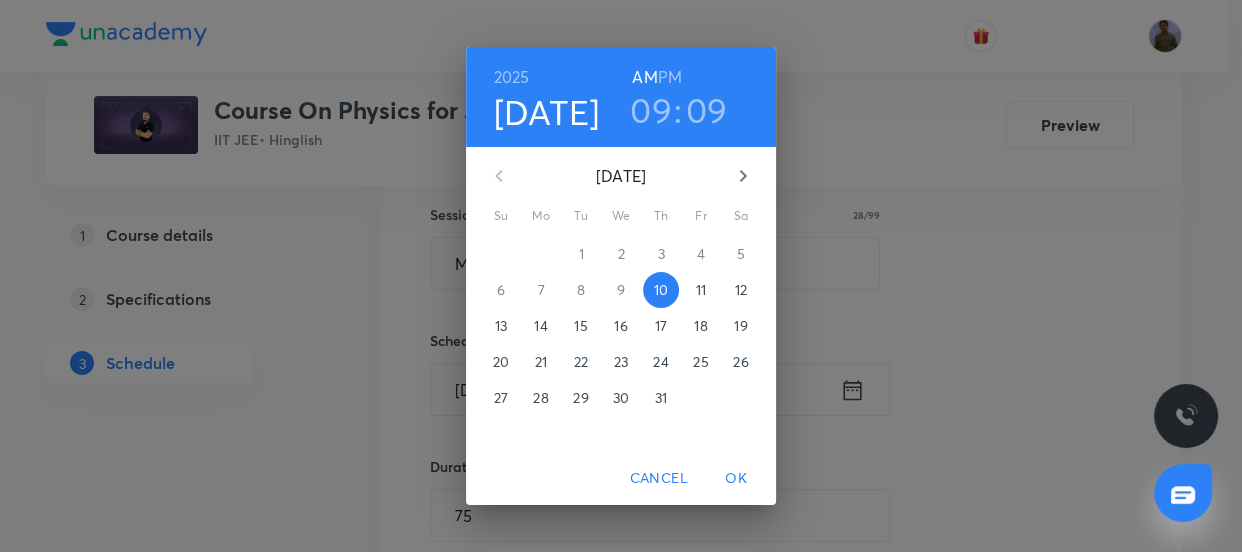 click on "9" at bounding box center [621, 290] 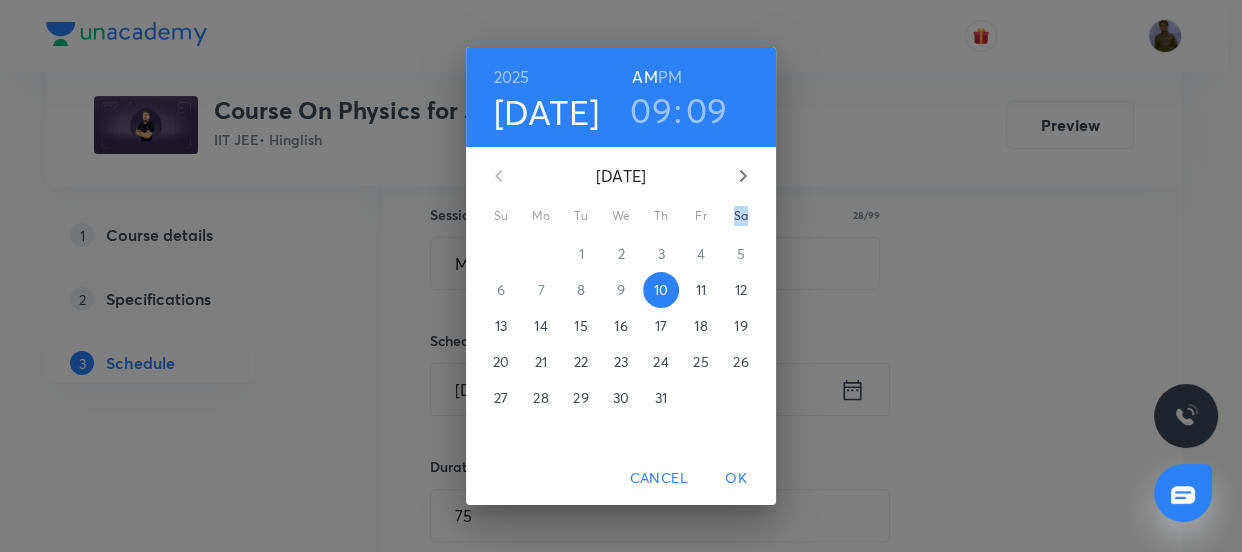 click on "9" at bounding box center (621, 290) 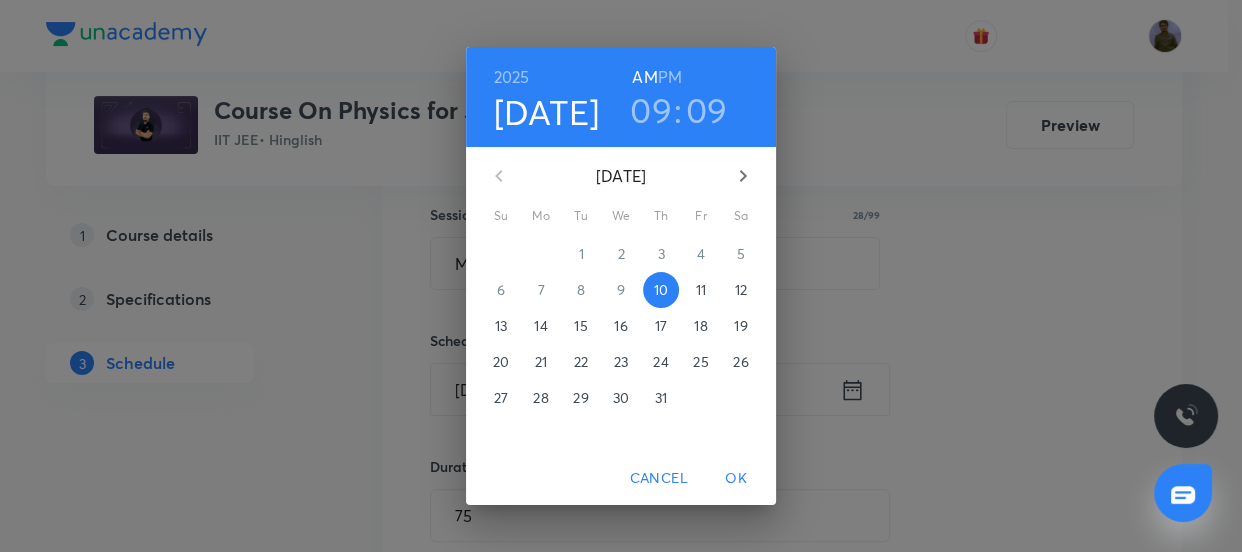 click on "9" at bounding box center (621, 290) 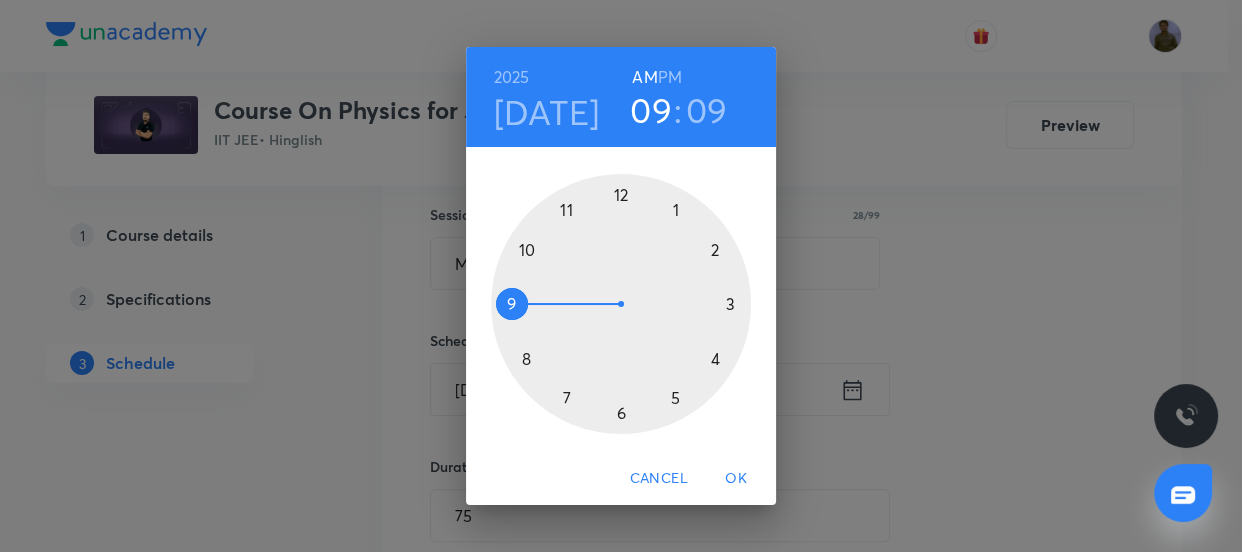 click on "09" at bounding box center (707, 110) 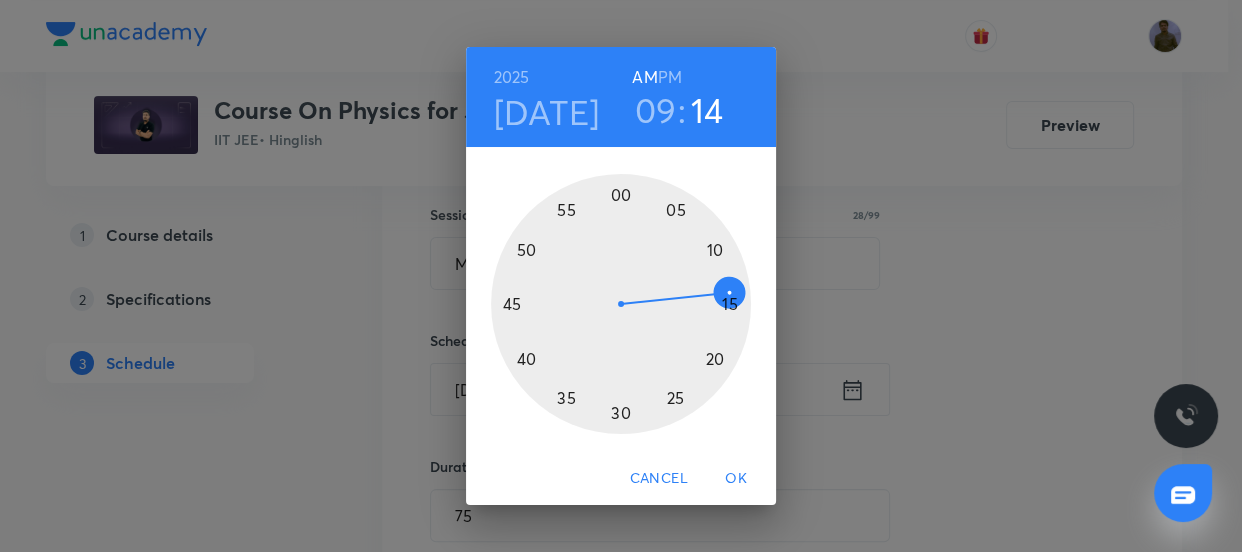 drag, startPoint x: 714, startPoint y: 237, endPoint x: 720, endPoint y: 291, distance: 54.33231 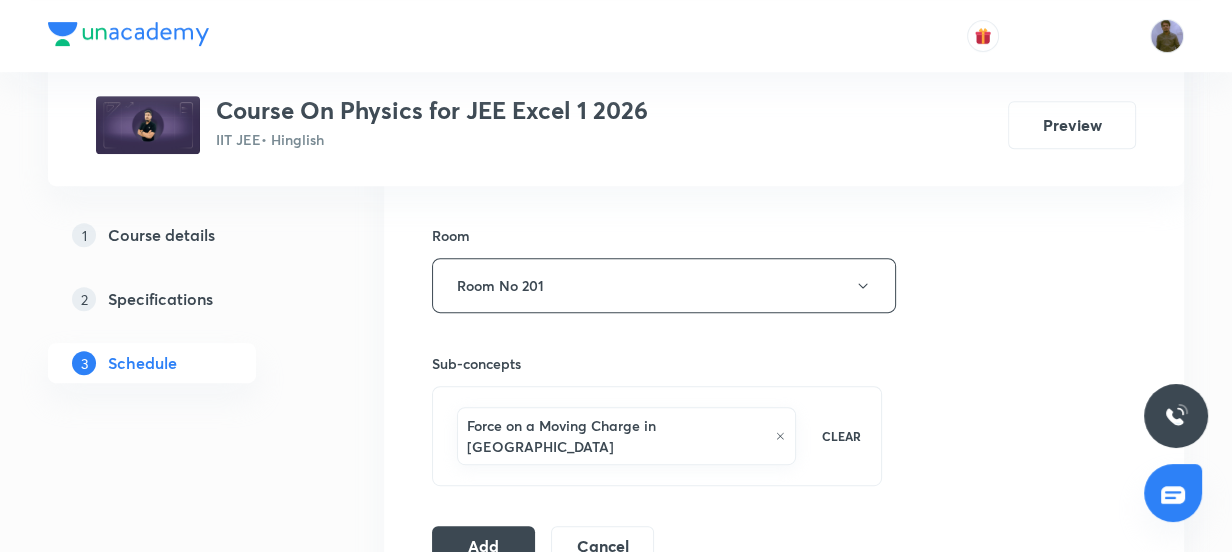scroll, scrollTop: 909, scrollLeft: 0, axis: vertical 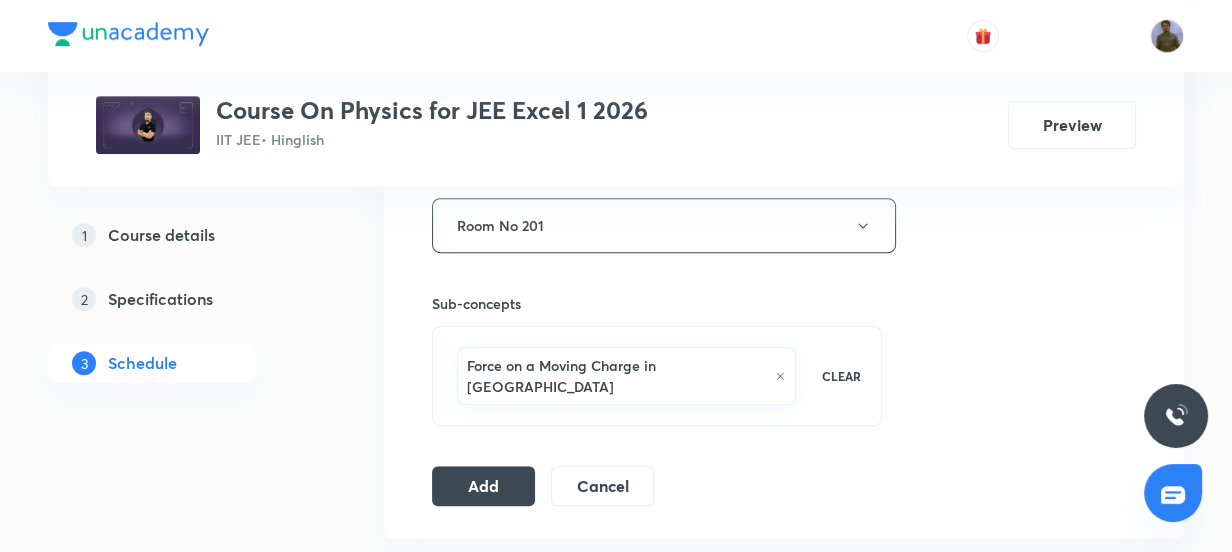 drag, startPoint x: 494, startPoint y: 460, endPoint x: 909, endPoint y: 430, distance: 416.08292 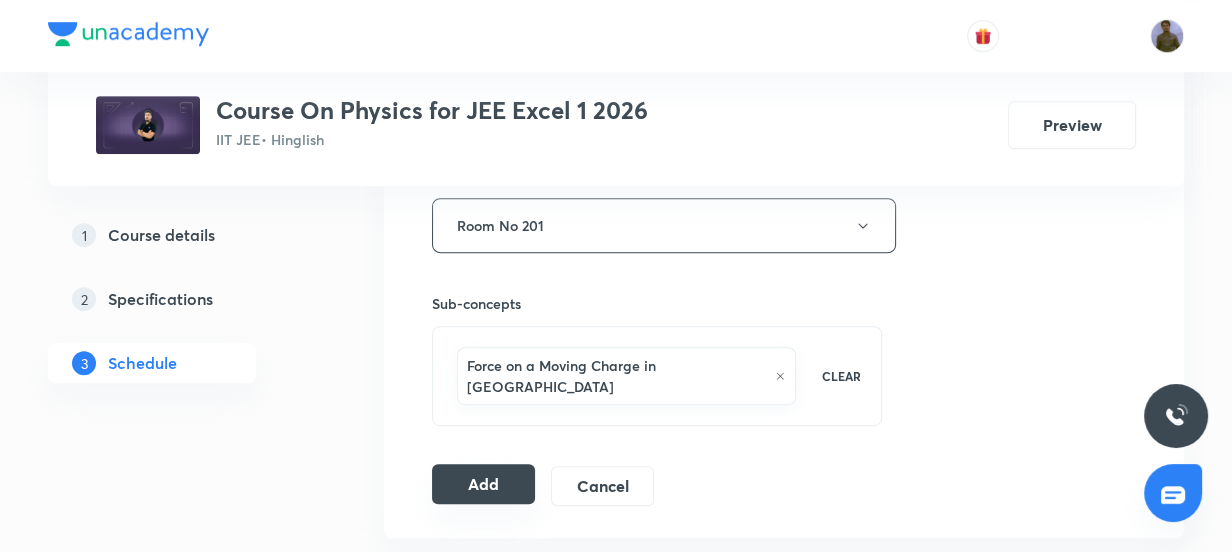 click on "Add" at bounding box center (483, 484) 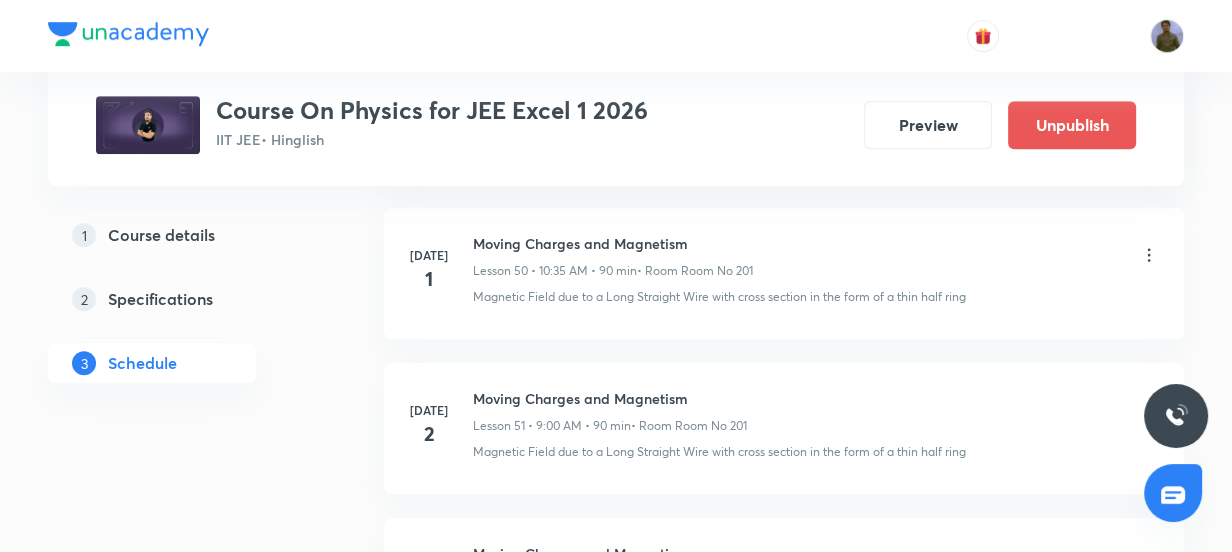 scroll, scrollTop: 7543, scrollLeft: 0, axis: vertical 